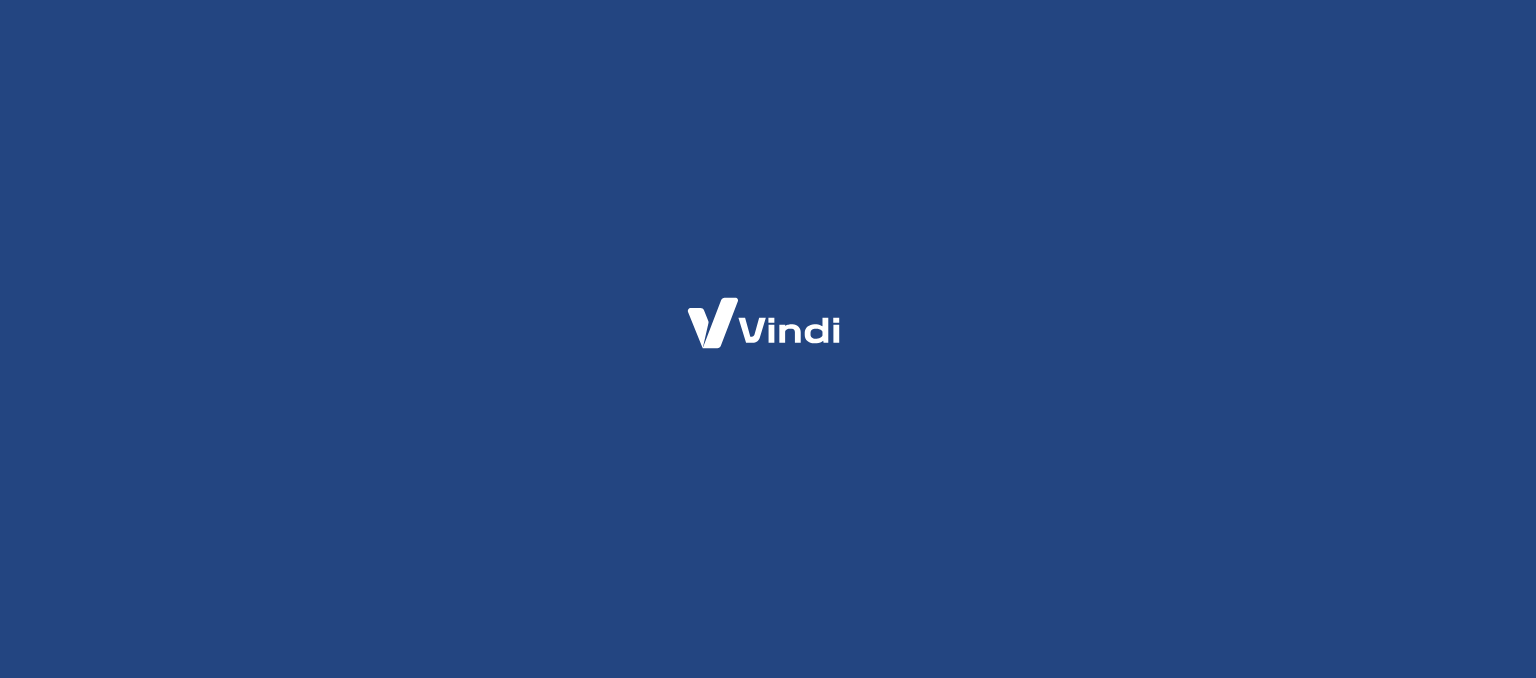 scroll, scrollTop: 0, scrollLeft: 0, axis: both 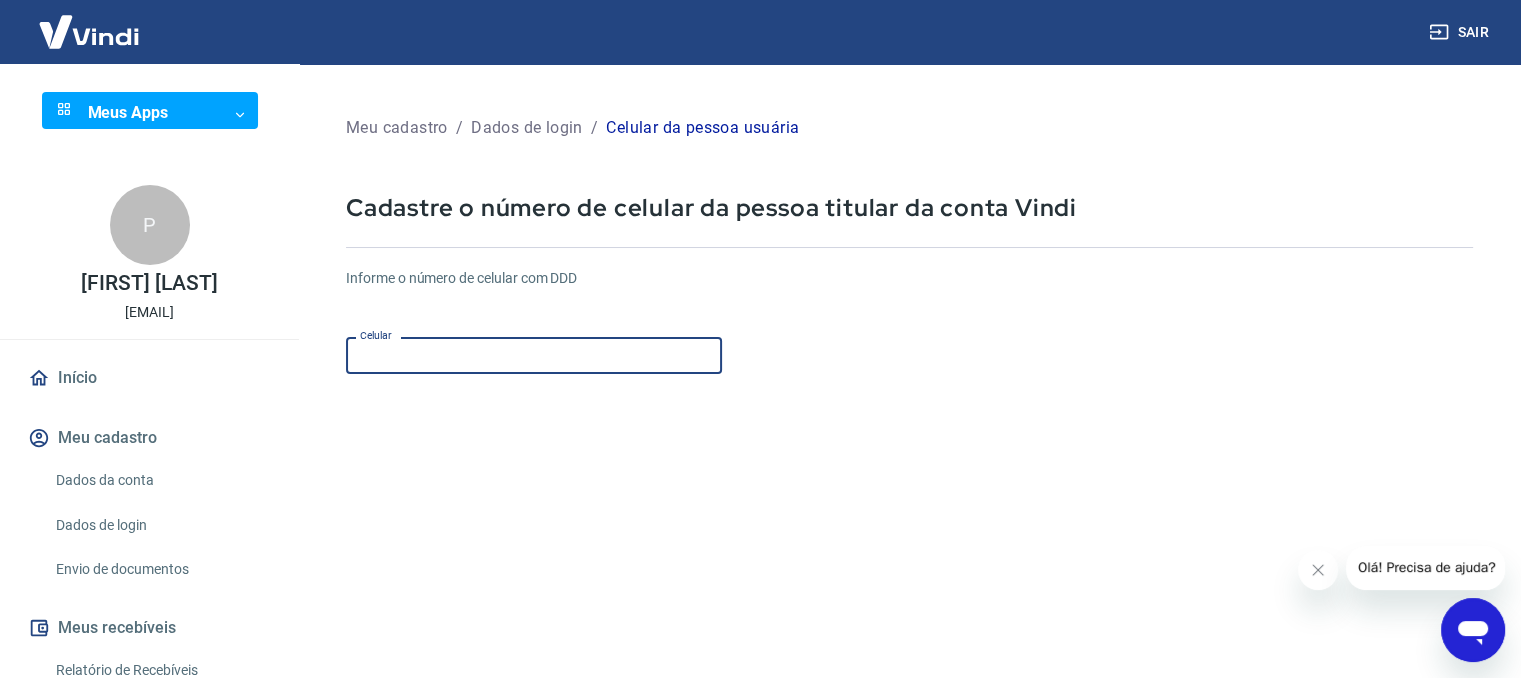 click on "Celular" at bounding box center [534, 355] 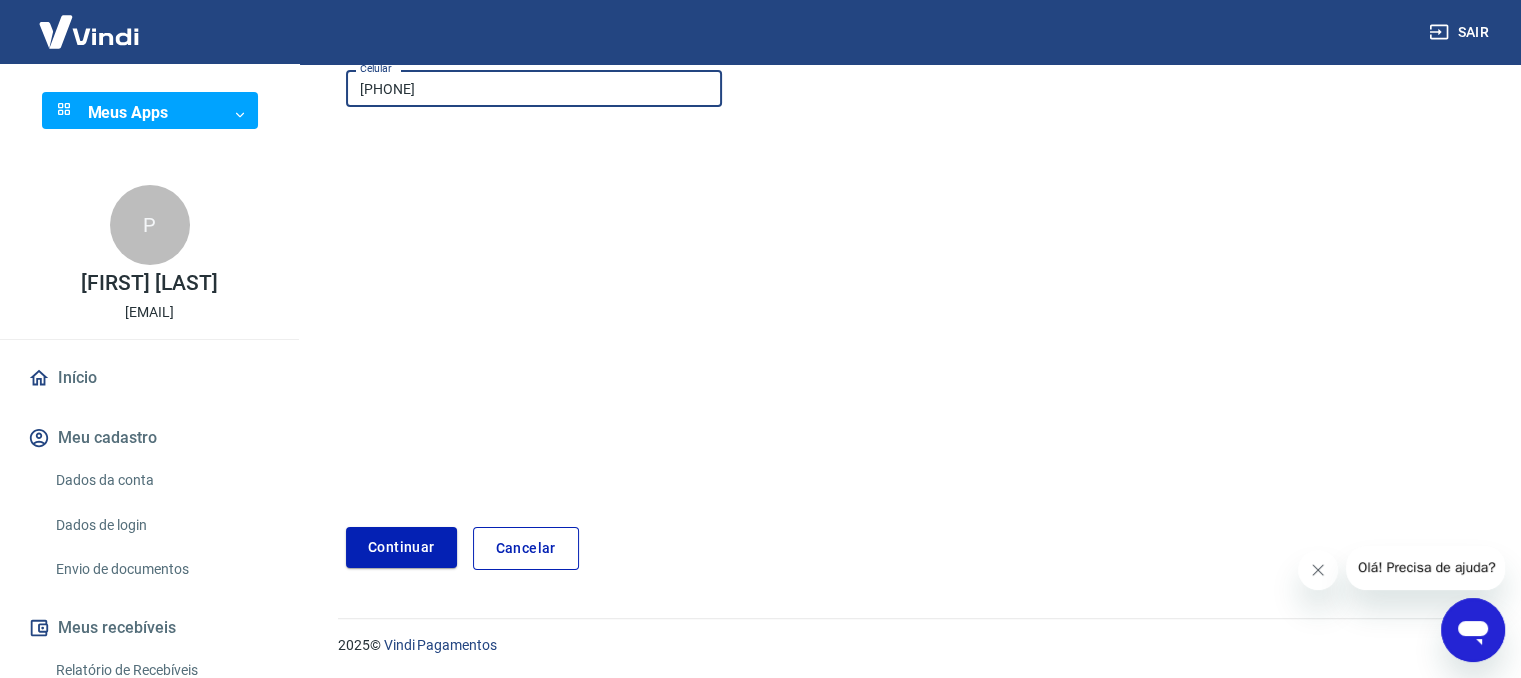 scroll, scrollTop: 268, scrollLeft: 0, axis: vertical 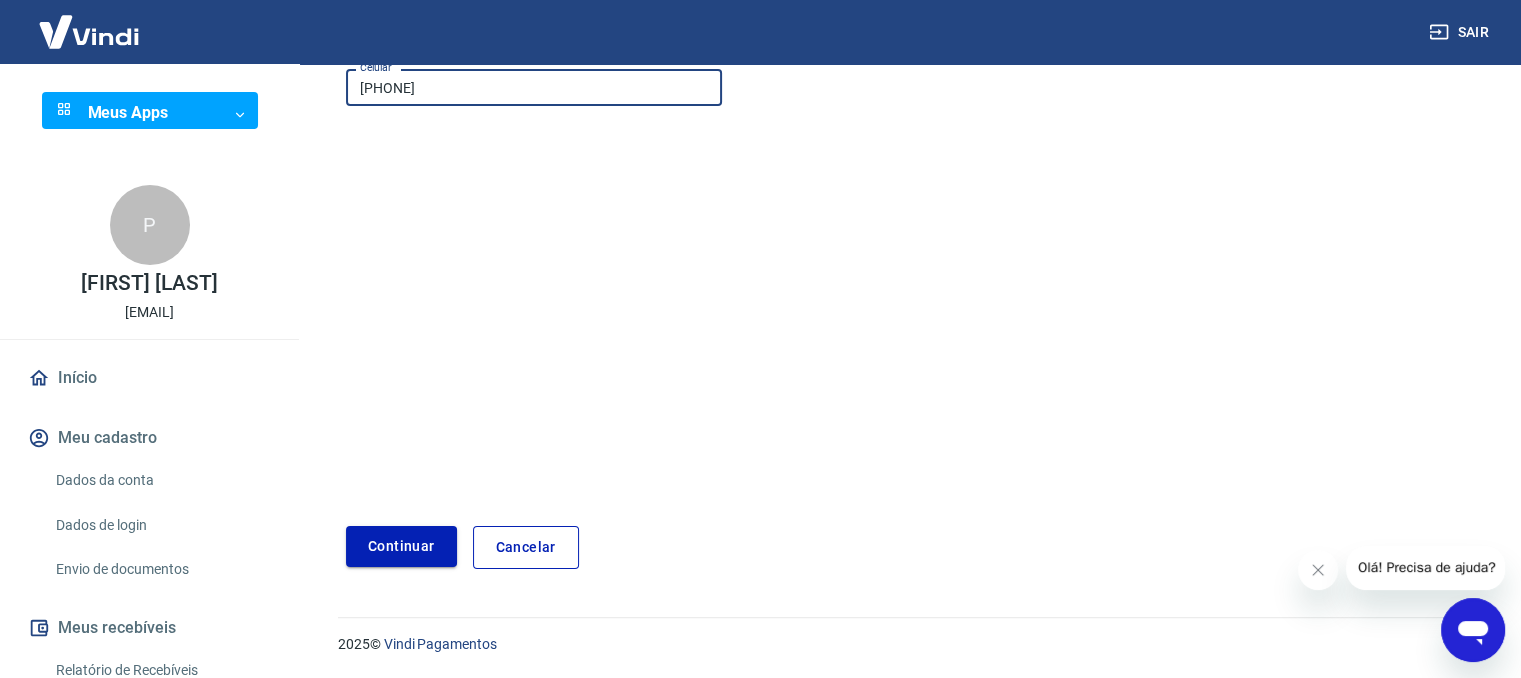type on "[PHONE]" 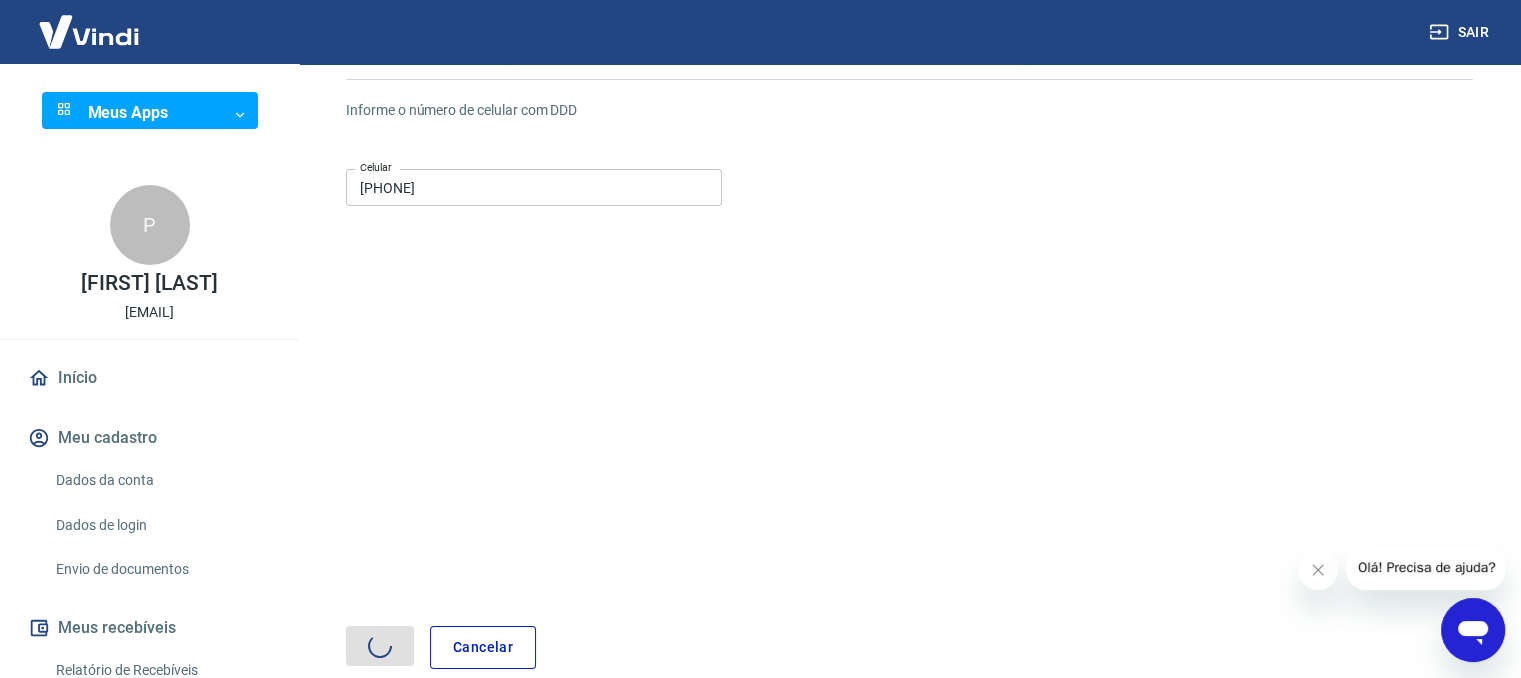 scroll, scrollTop: 32, scrollLeft: 0, axis: vertical 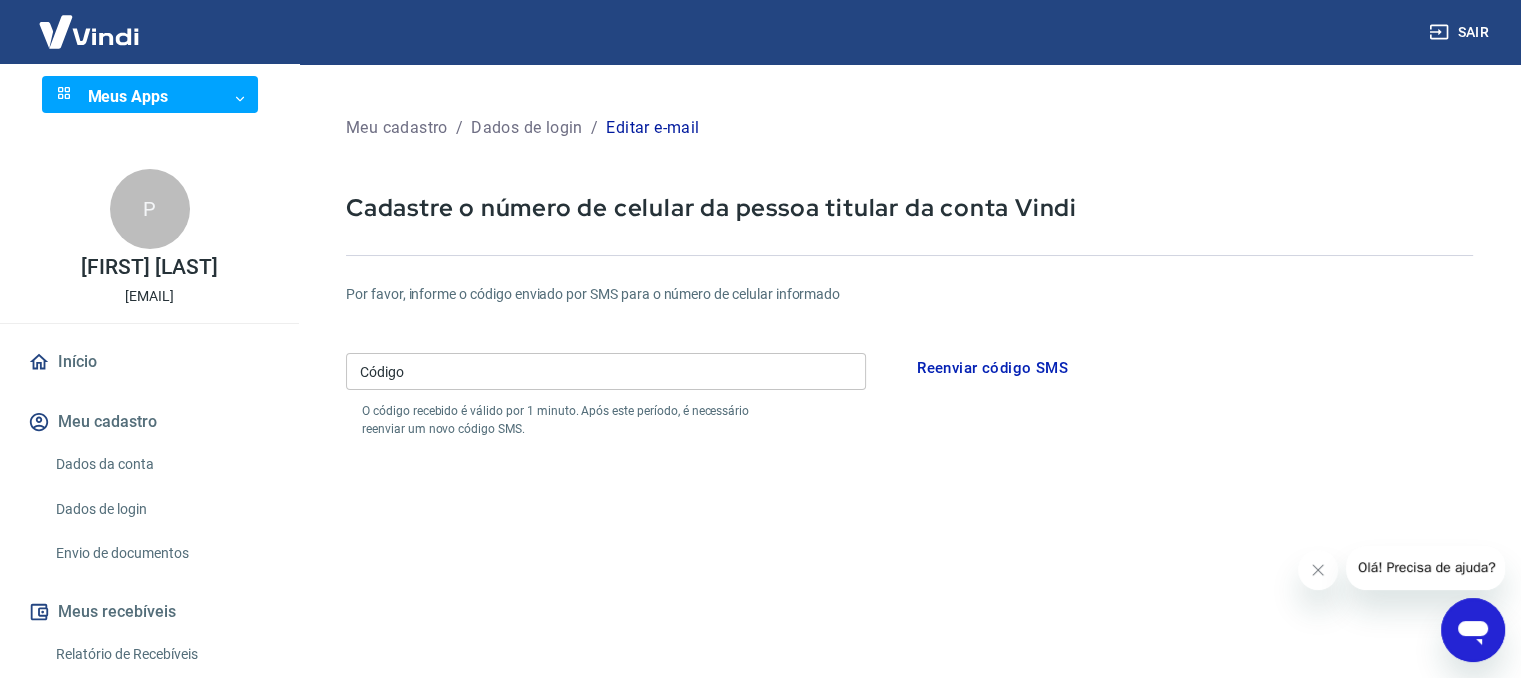 click on "Código" at bounding box center (606, 371) 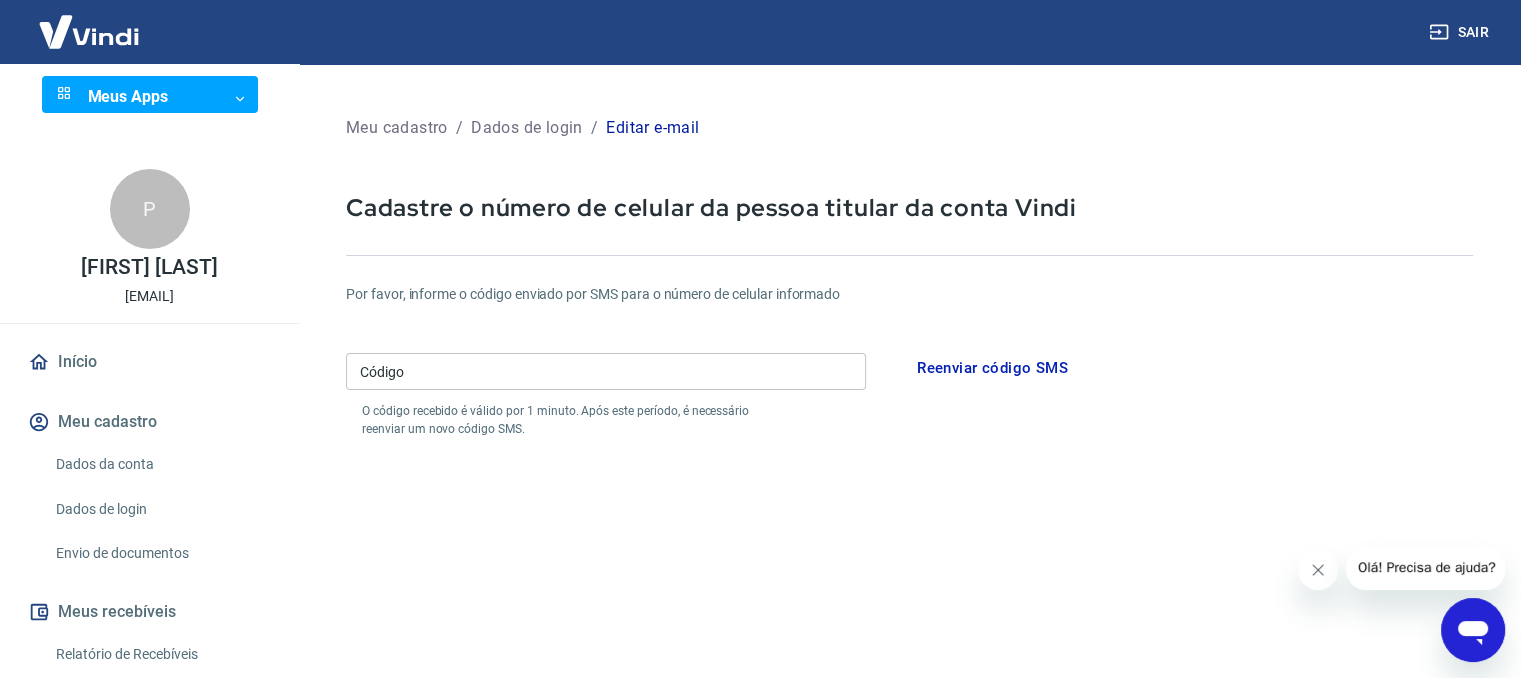 click at bounding box center [1318, 570] 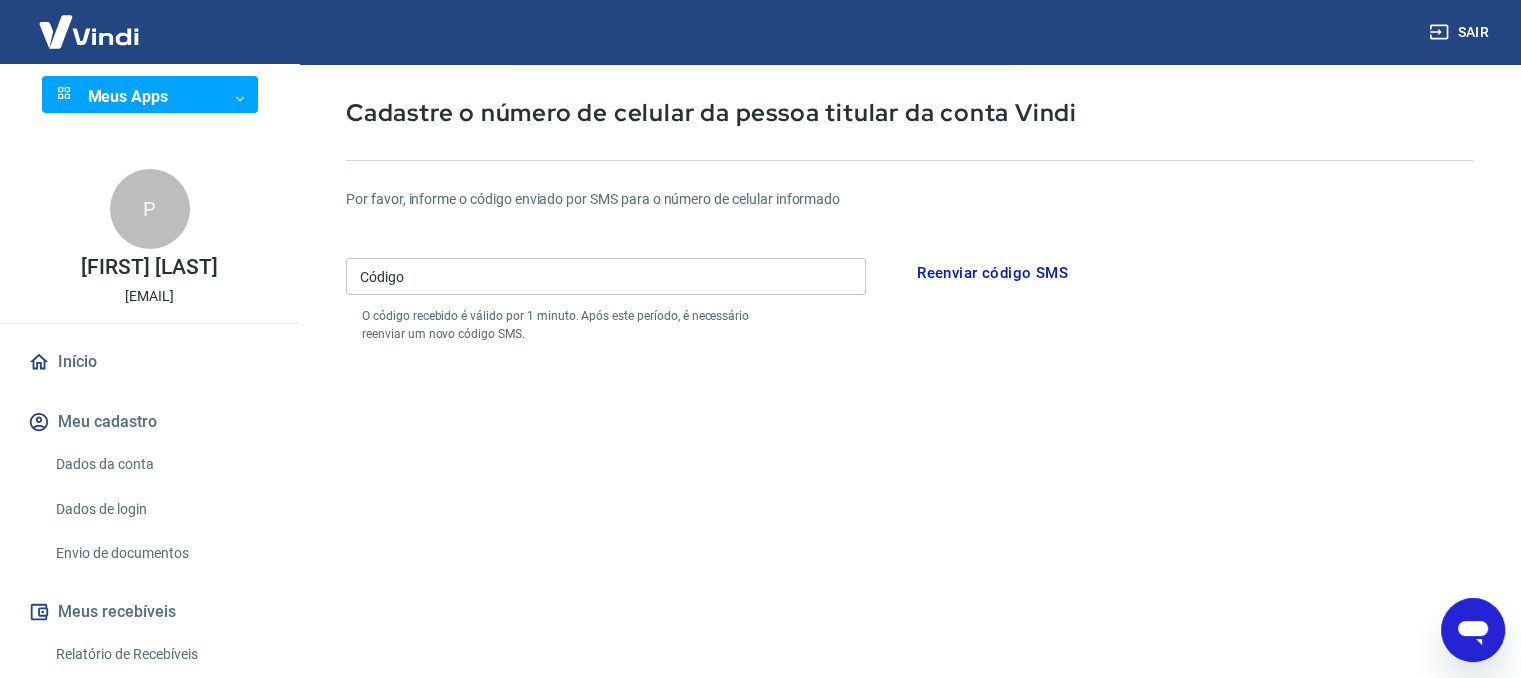 scroll, scrollTop: 100, scrollLeft: 0, axis: vertical 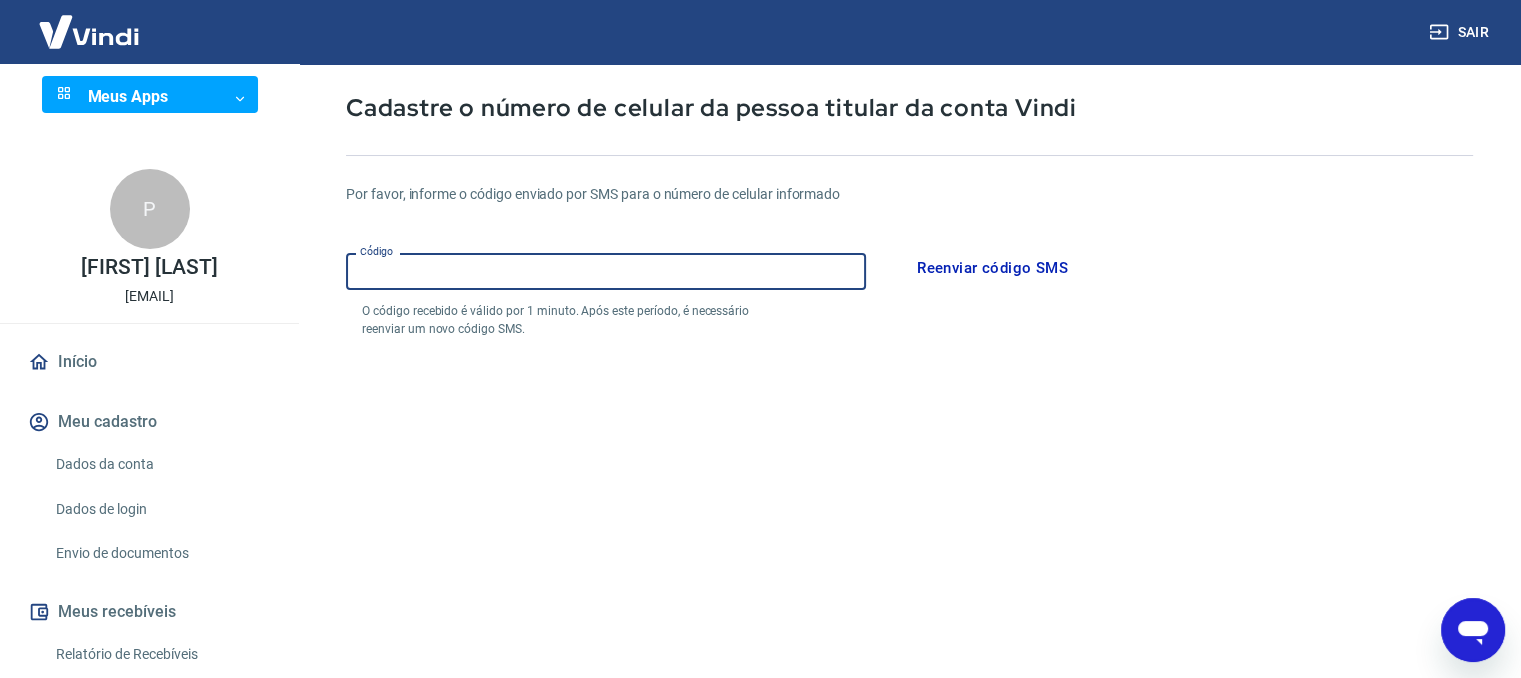 click on "Código" at bounding box center [606, 271] 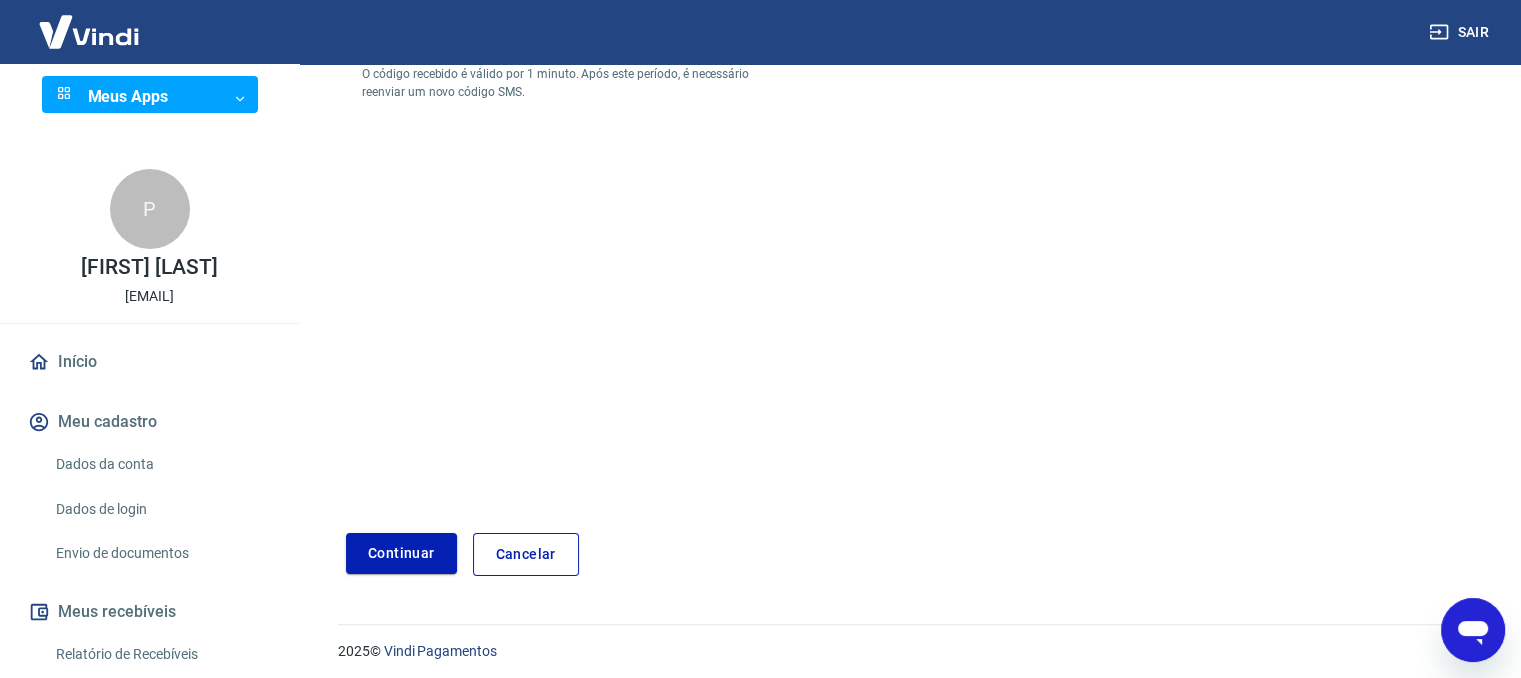 scroll, scrollTop: 344, scrollLeft: 0, axis: vertical 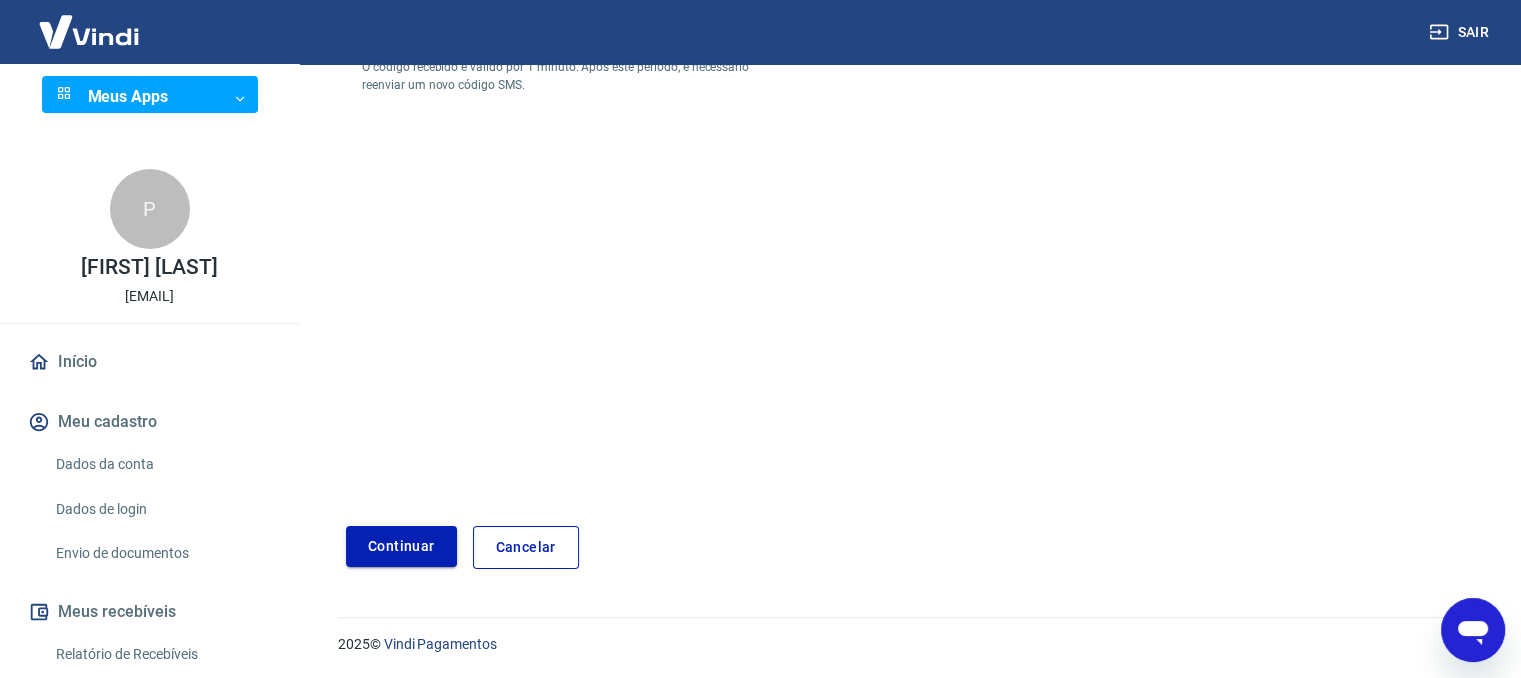 type on "098994" 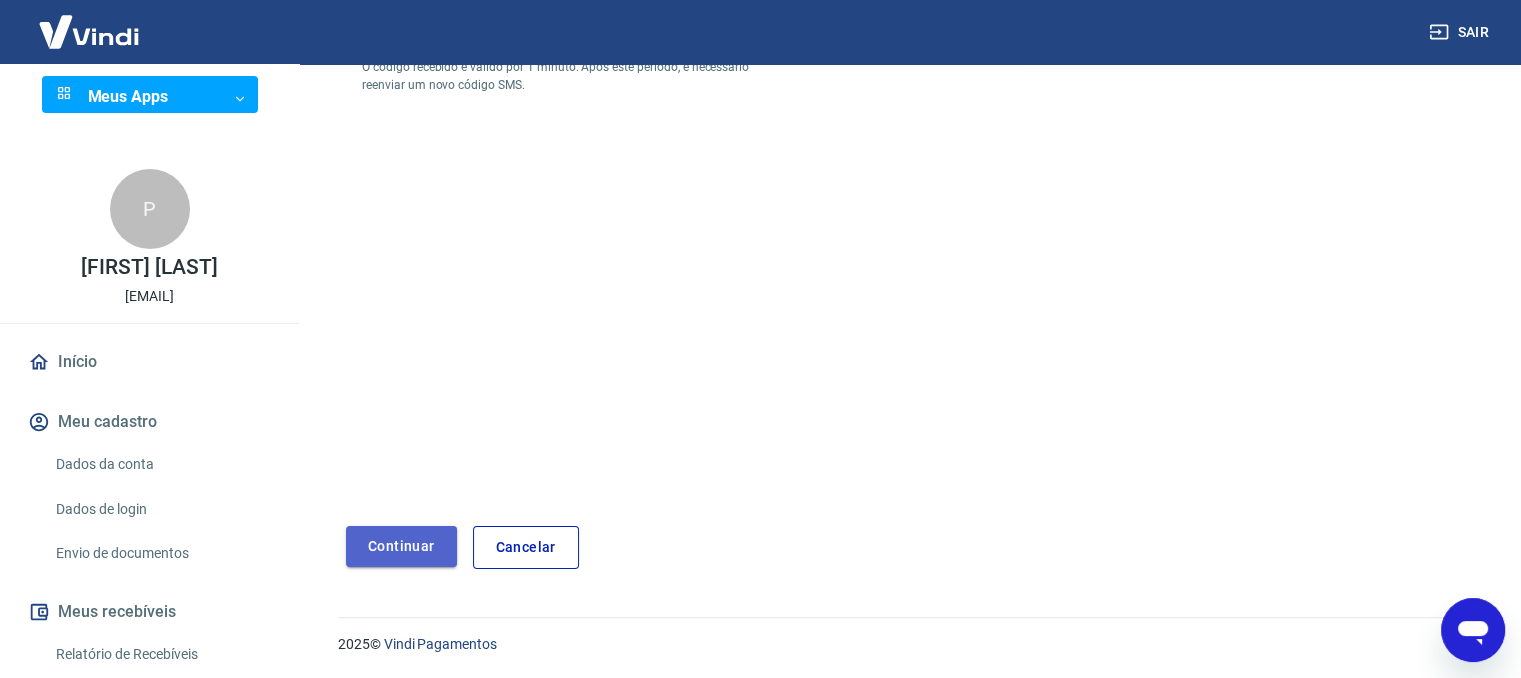 click on "Continuar" at bounding box center (401, 546) 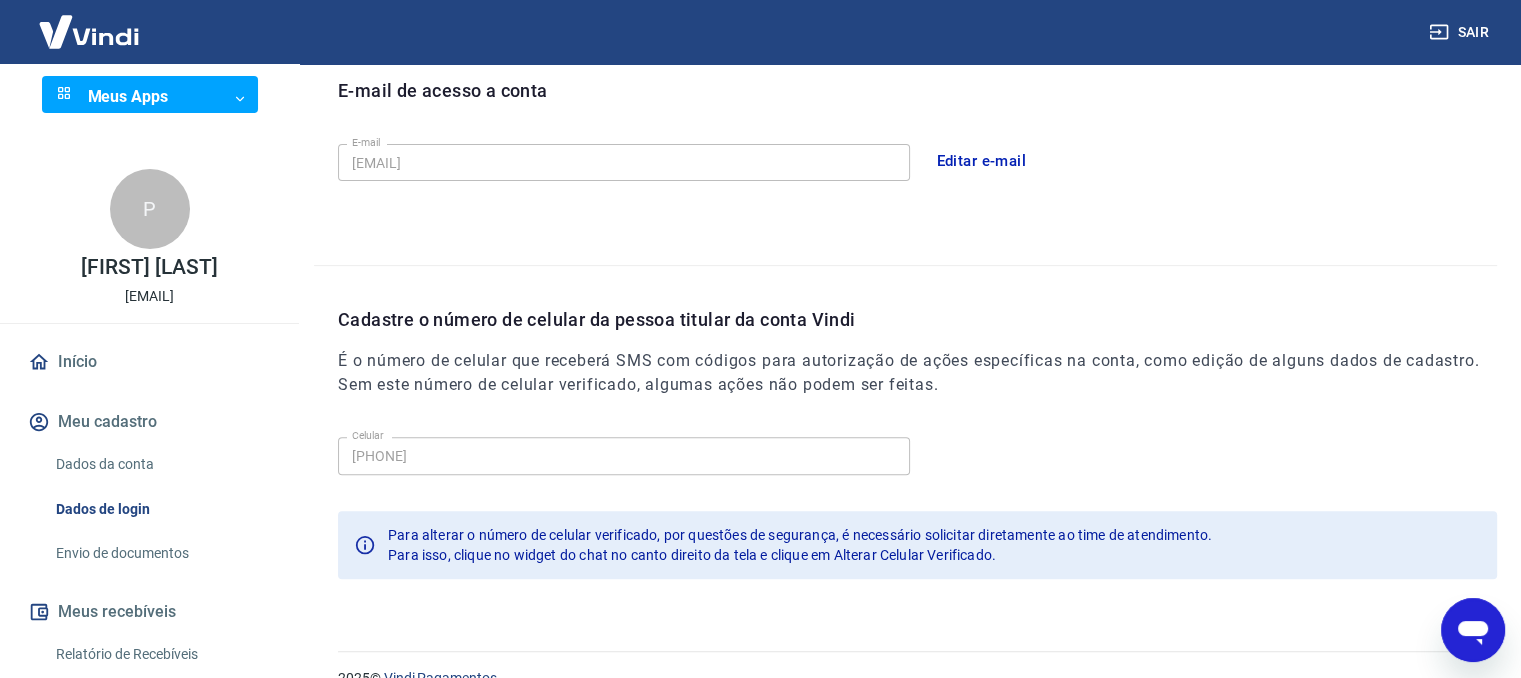 scroll, scrollTop: 602, scrollLeft: 0, axis: vertical 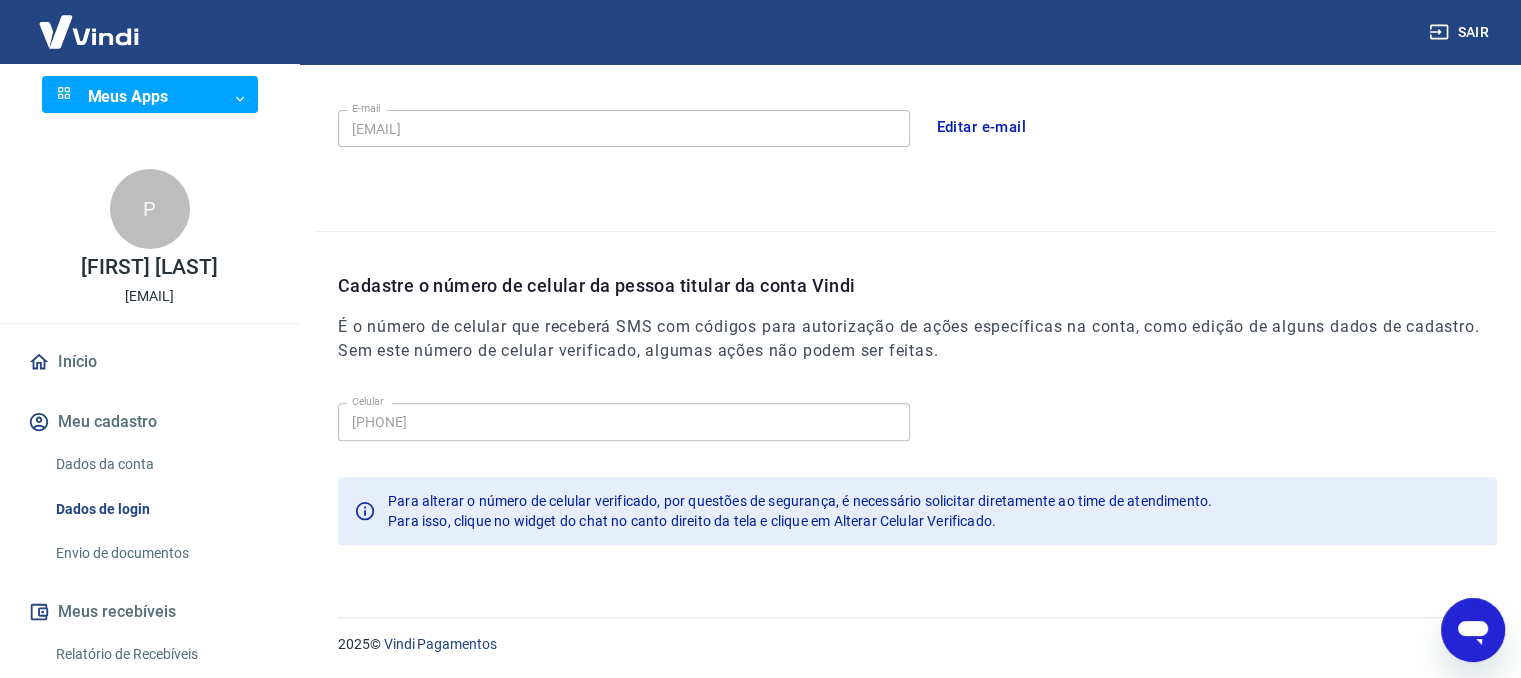 click on "Dados da conta" at bounding box center [161, 464] 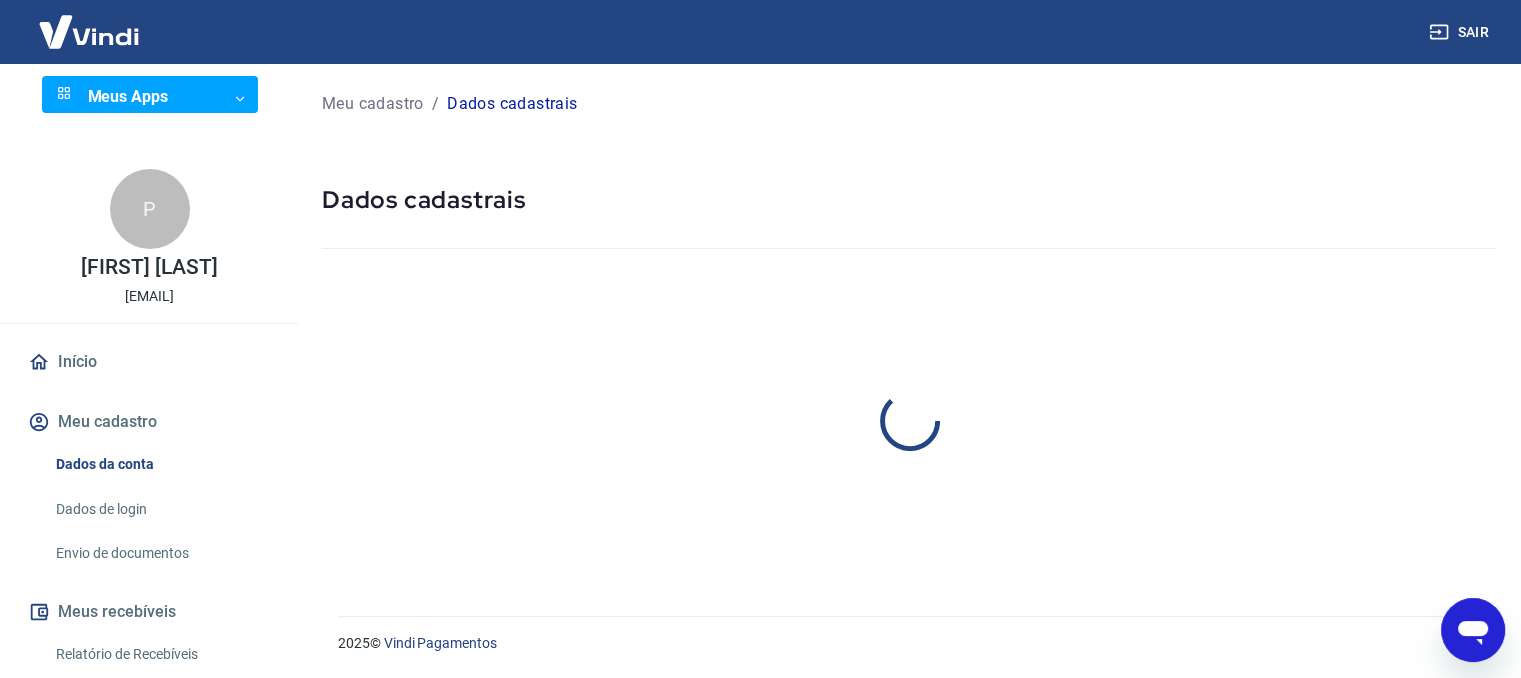 scroll, scrollTop: 0, scrollLeft: 0, axis: both 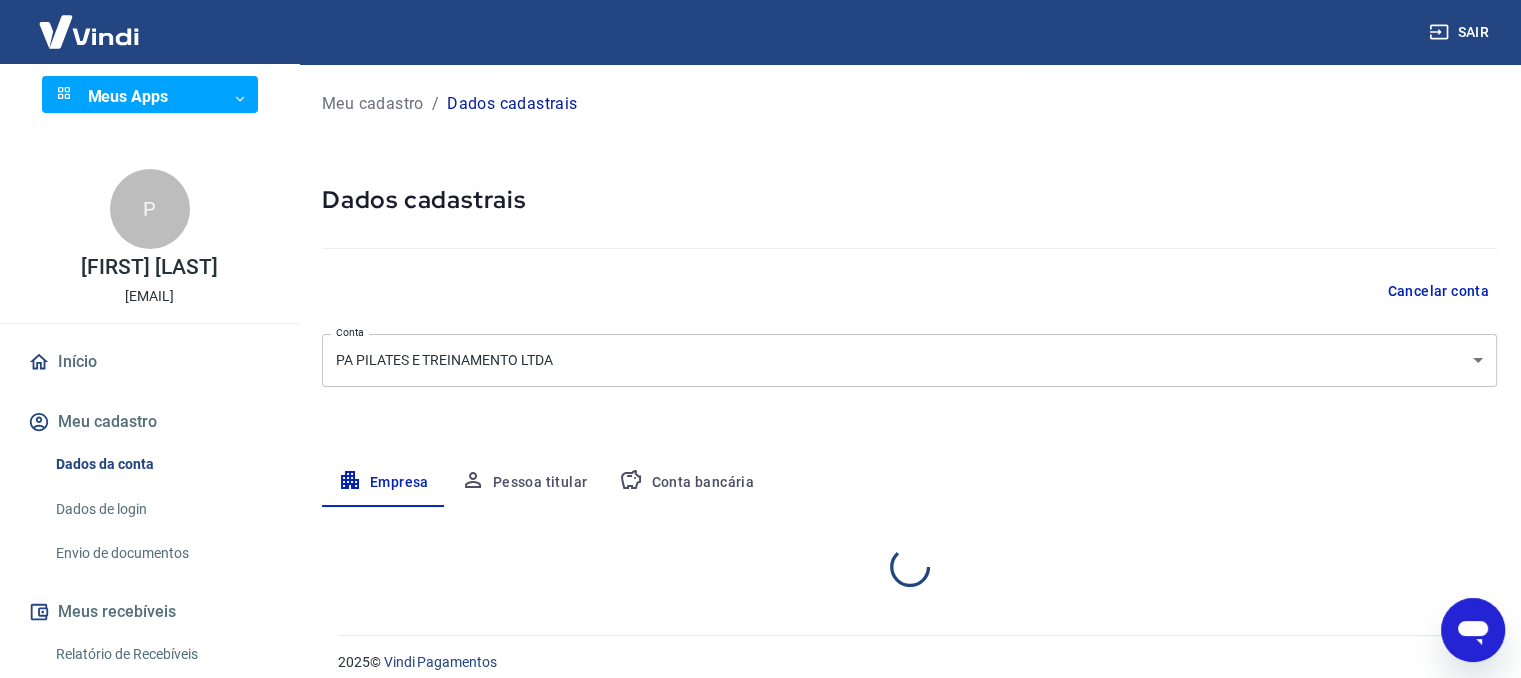 select on "SP" 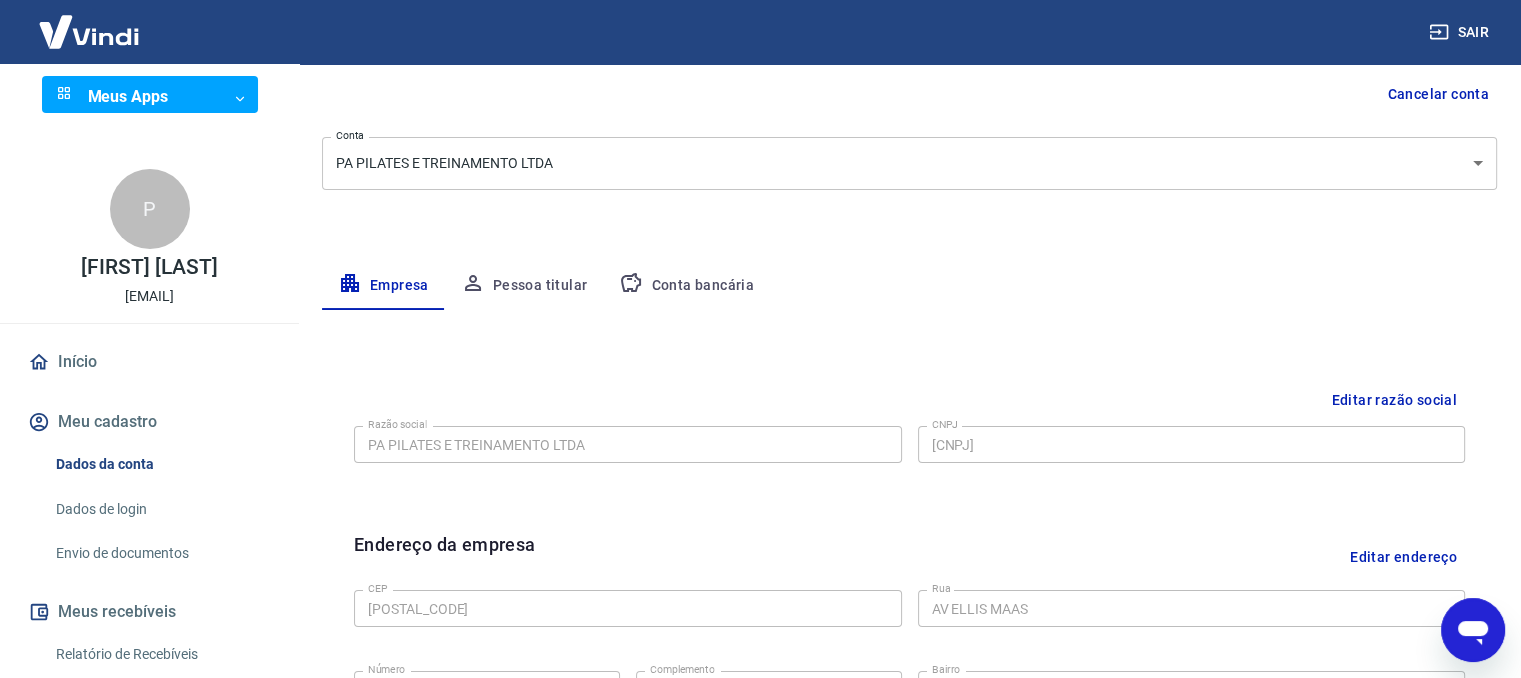scroll, scrollTop: 200, scrollLeft: 0, axis: vertical 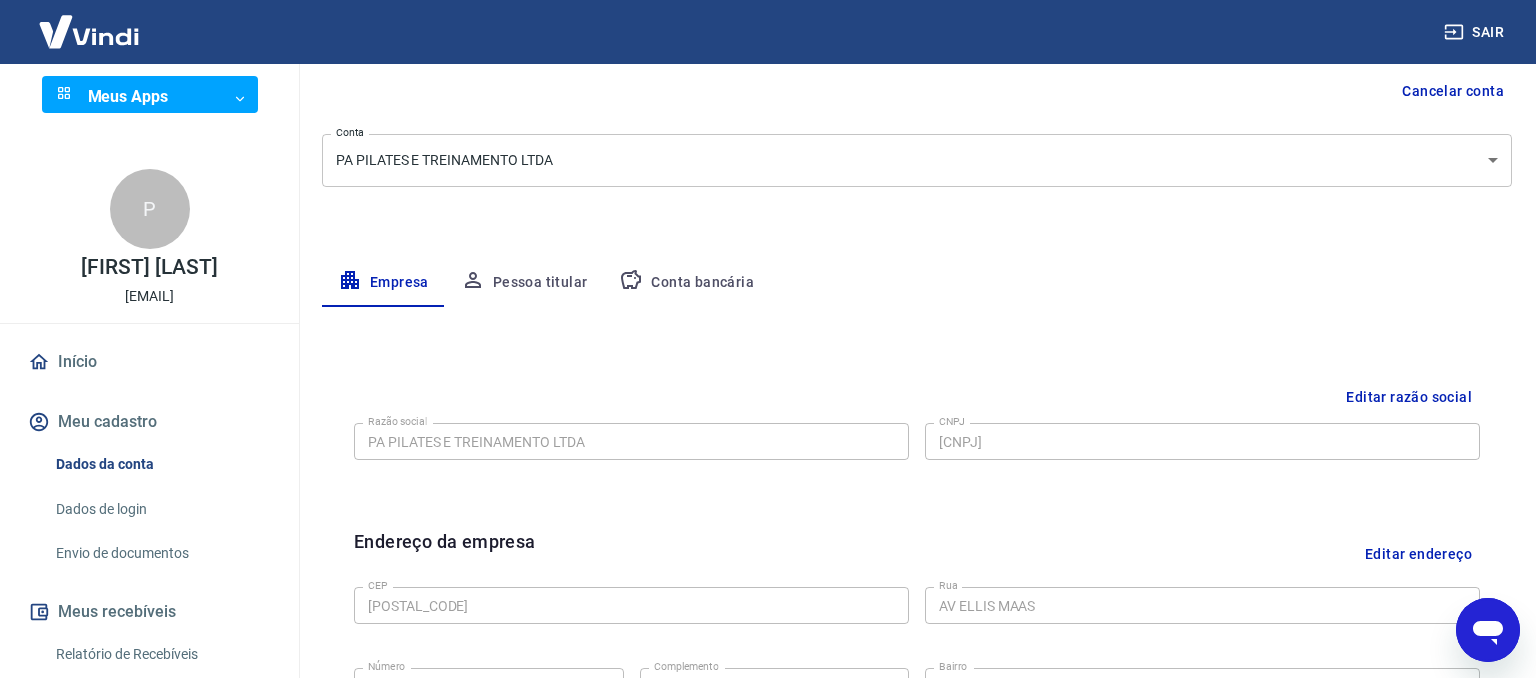 click on "Sair Meus Apps ​ ​ P [FIRST] [LAST] [EMAIL] Início Meu cadastro Dados da conta Dados de login Envio de documentos Meus recebíveis Relatório de Recebíveis Recebíveis Futuros Online Contratos com credores Disponibilização de agenda Segurança Fale conosco Meu cadastro / Dados cadastrais Dados cadastrais Cancelar conta Conta PA PILATES E TREINAMENTO LTDA [object Object] Conta Empresa Pessoa titular Conta bancária Editar razão social Razão social PA PILATES E TREINAMENTO LTDA Razão social CNPJ [CNPJ] CNPJ Endereço da empresa Editar endereço CEP [POSTAL_CODE] CEP Rua AV ELLIS MAAS Rua Número 981 Número Complemento **** Complemento Bairro [NEIGHBORHOOD] Bairro Cidade São Paulo Cidade Estado [STATE]" at bounding box center [768, 139] 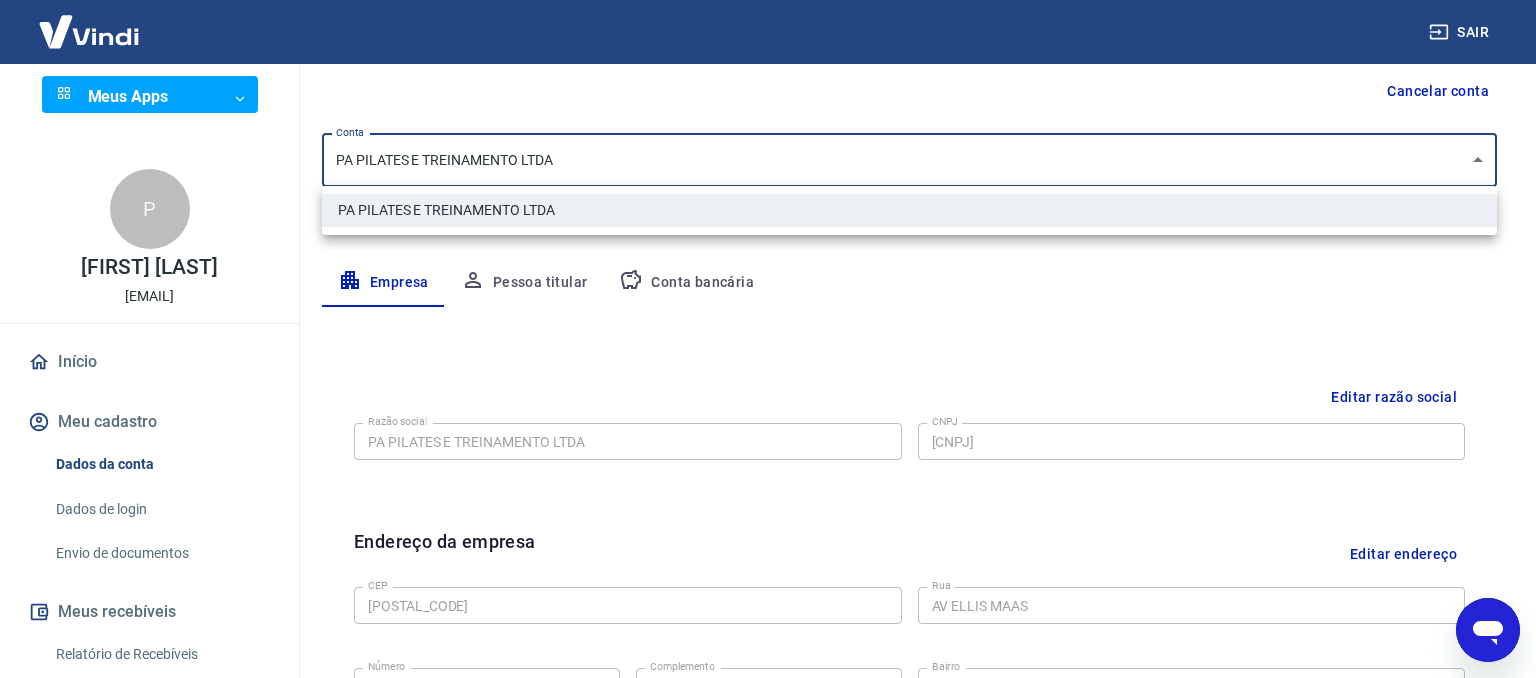 click at bounding box center [768, 339] 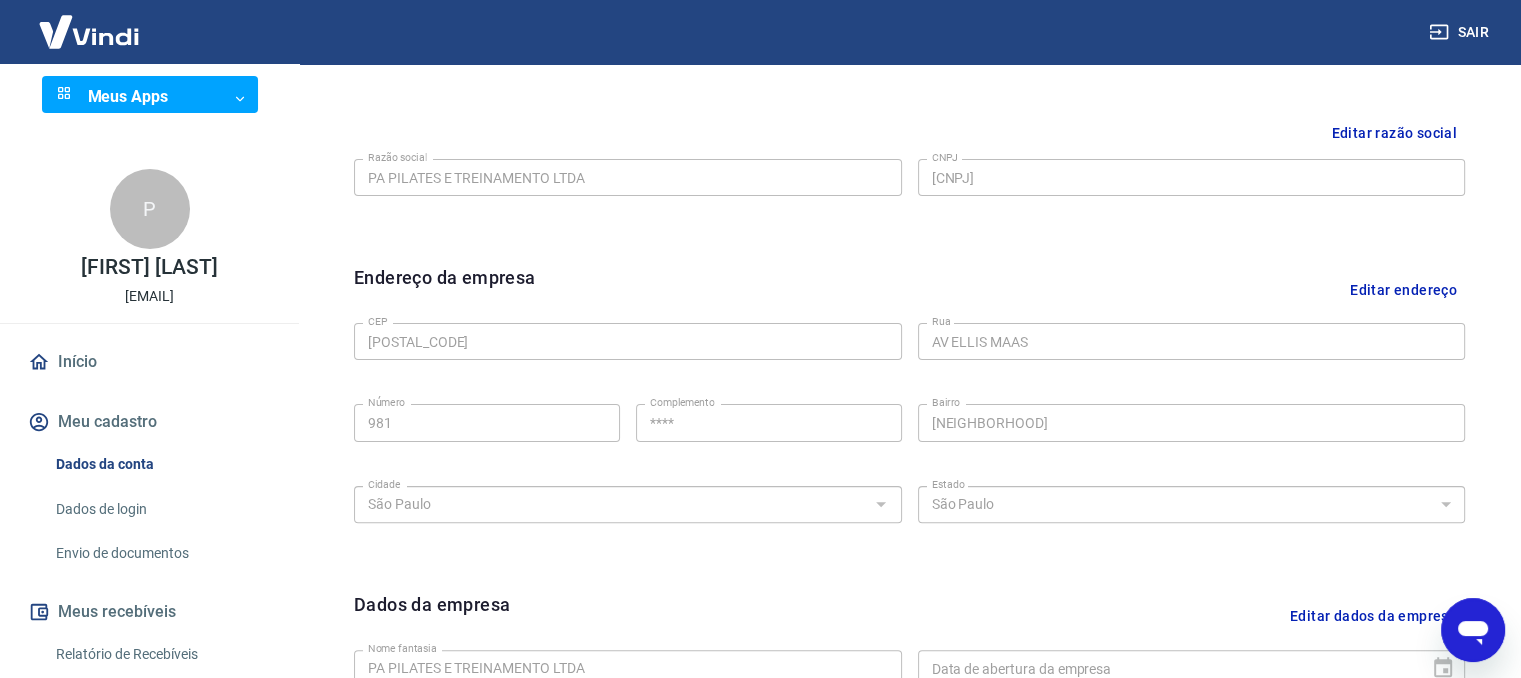 scroll, scrollTop: 464, scrollLeft: 0, axis: vertical 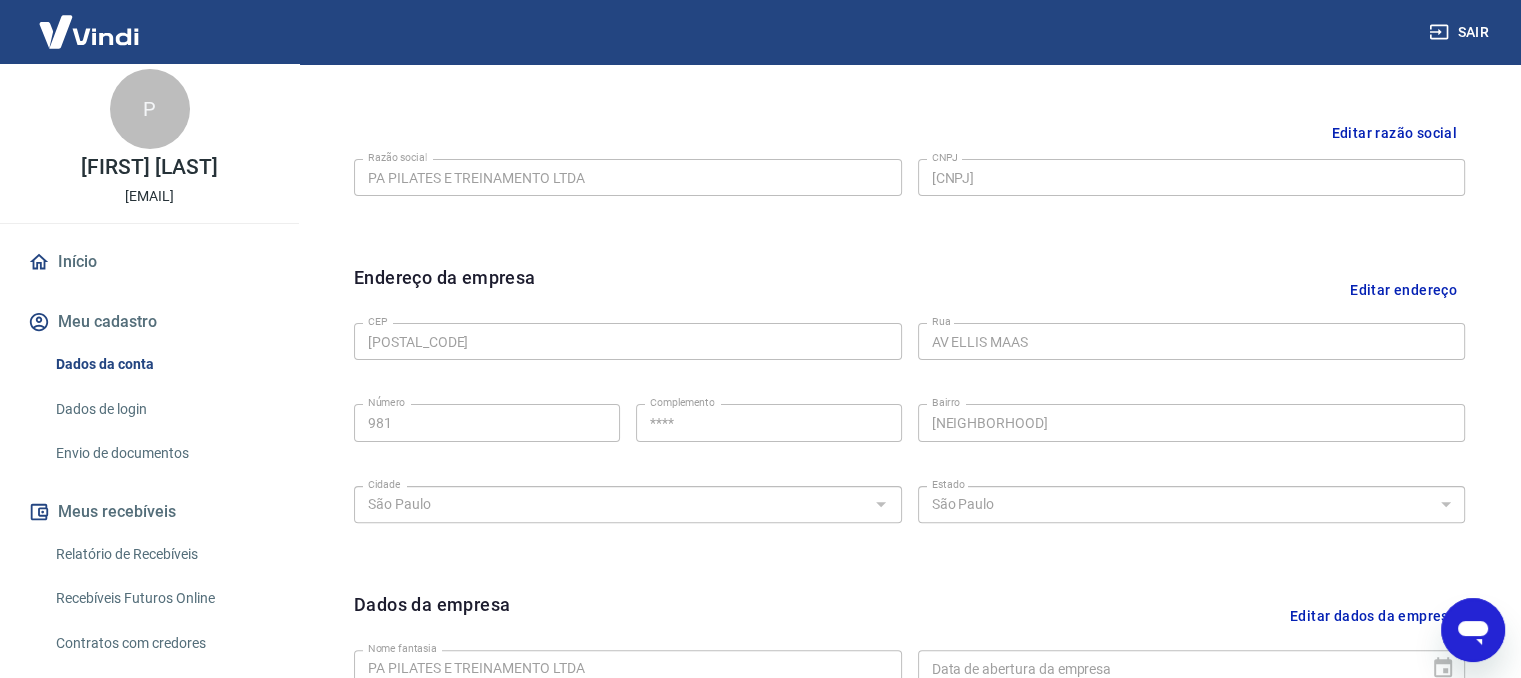 click on "Dados de login" at bounding box center (161, 409) 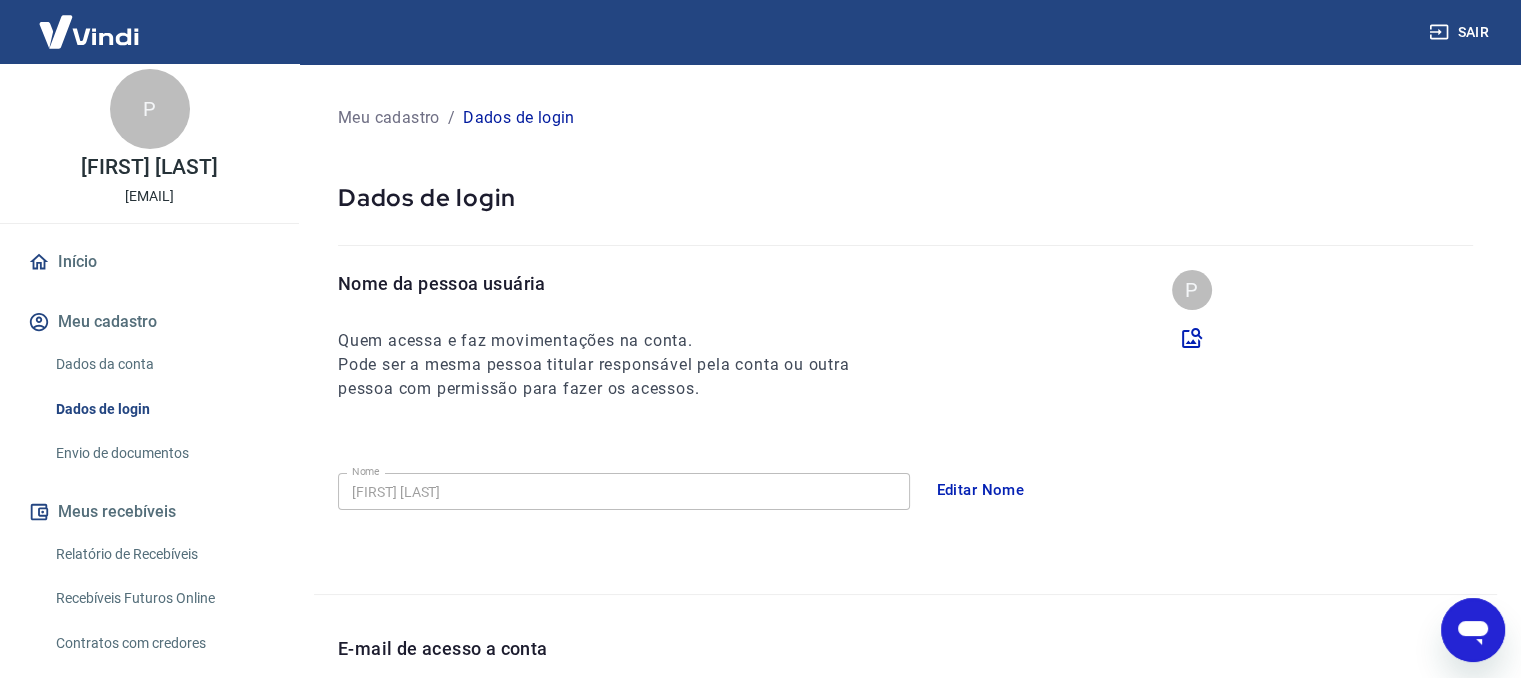 scroll, scrollTop: 0, scrollLeft: 0, axis: both 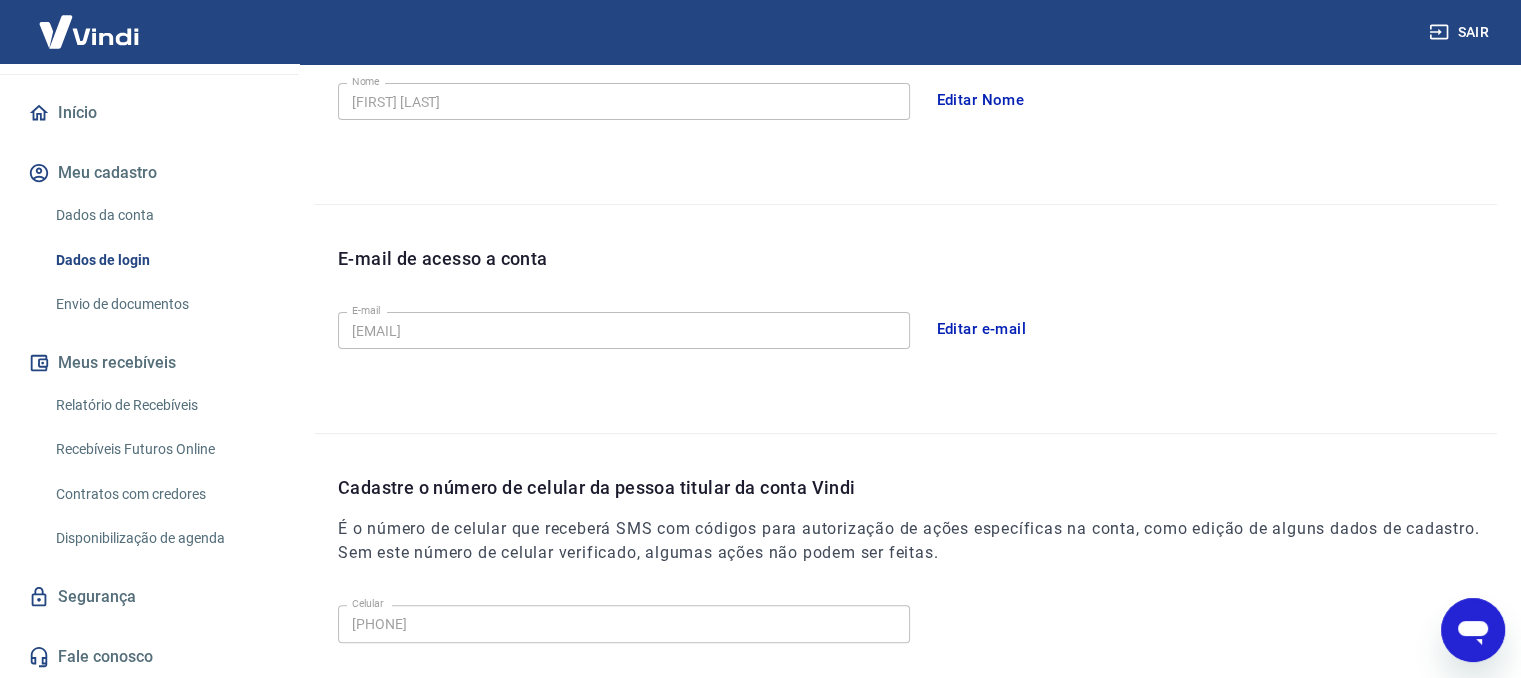 click on "Relatório de Recebíveis" at bounding box center [161, 405] 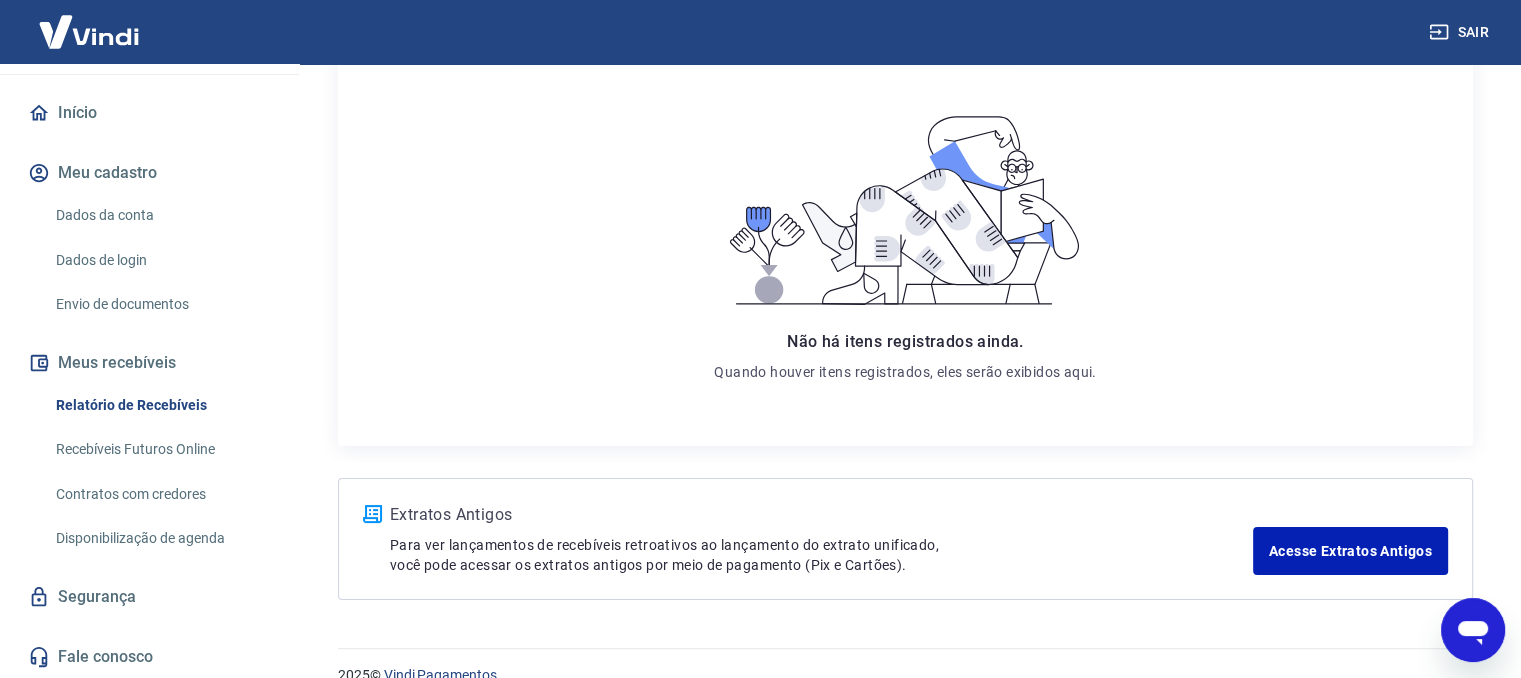scroll, scrollTop: 315, scrollLeft: 0, axis: vertical 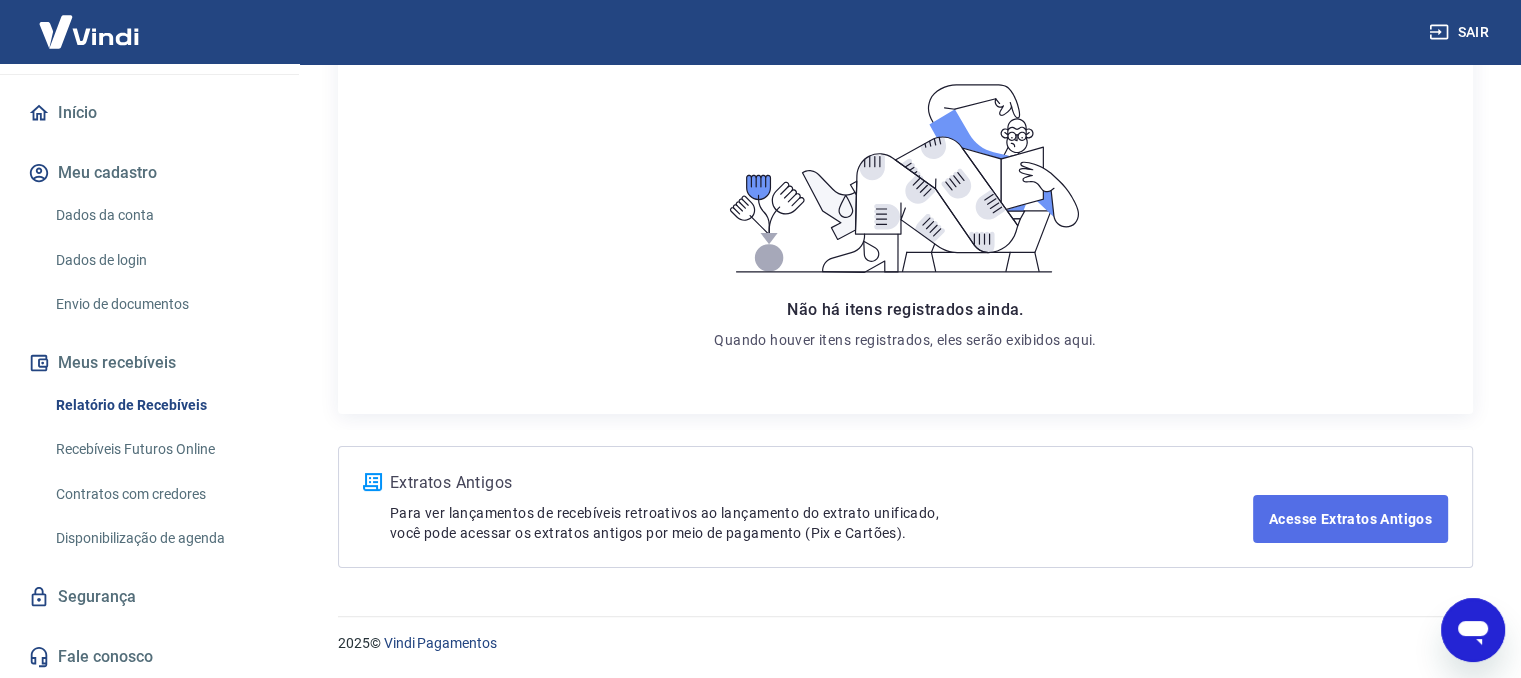 click on "Acesse Extratos Antigos" at bounding box center (1350, 519) 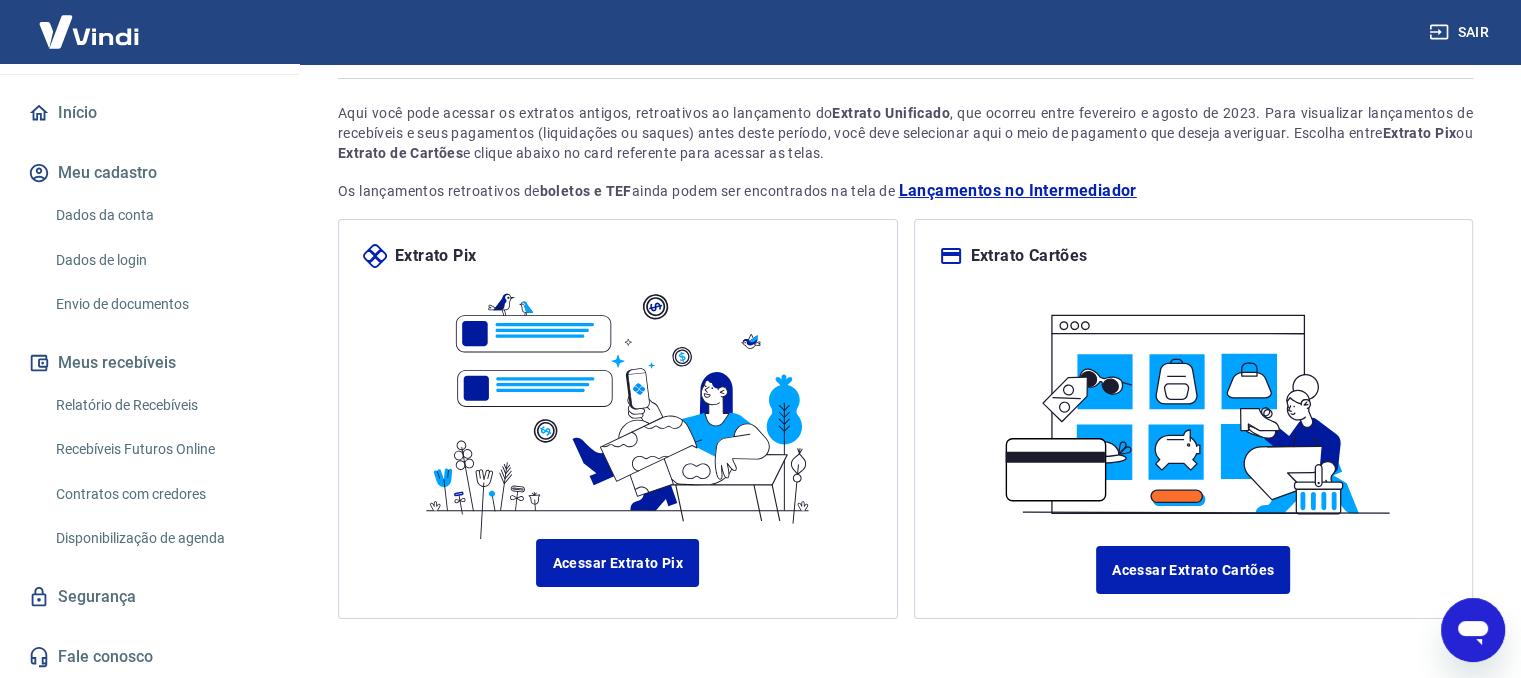scroll, scrollTop: 190, scrollLeft: 0, axis: vertical 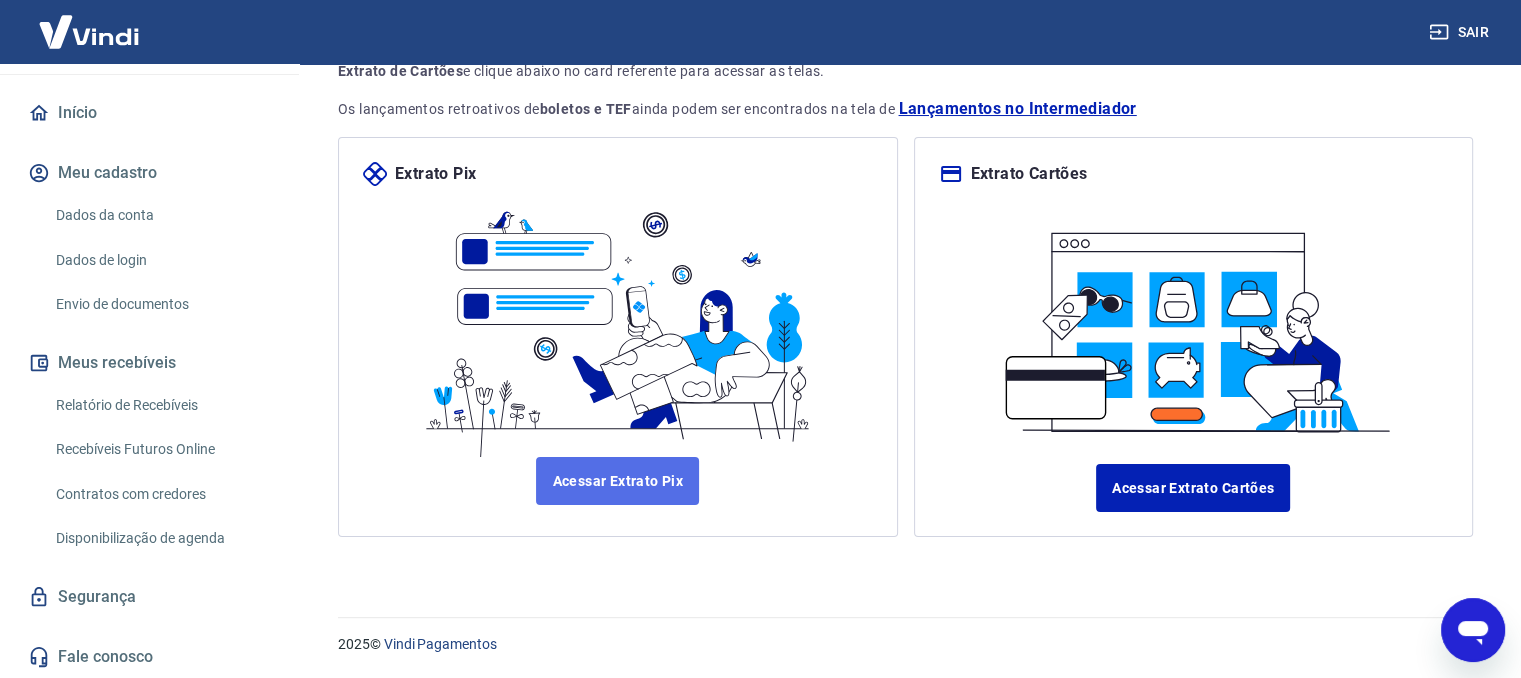 click on "Acessar Extrato Pix" at bounding box center [617, 481] 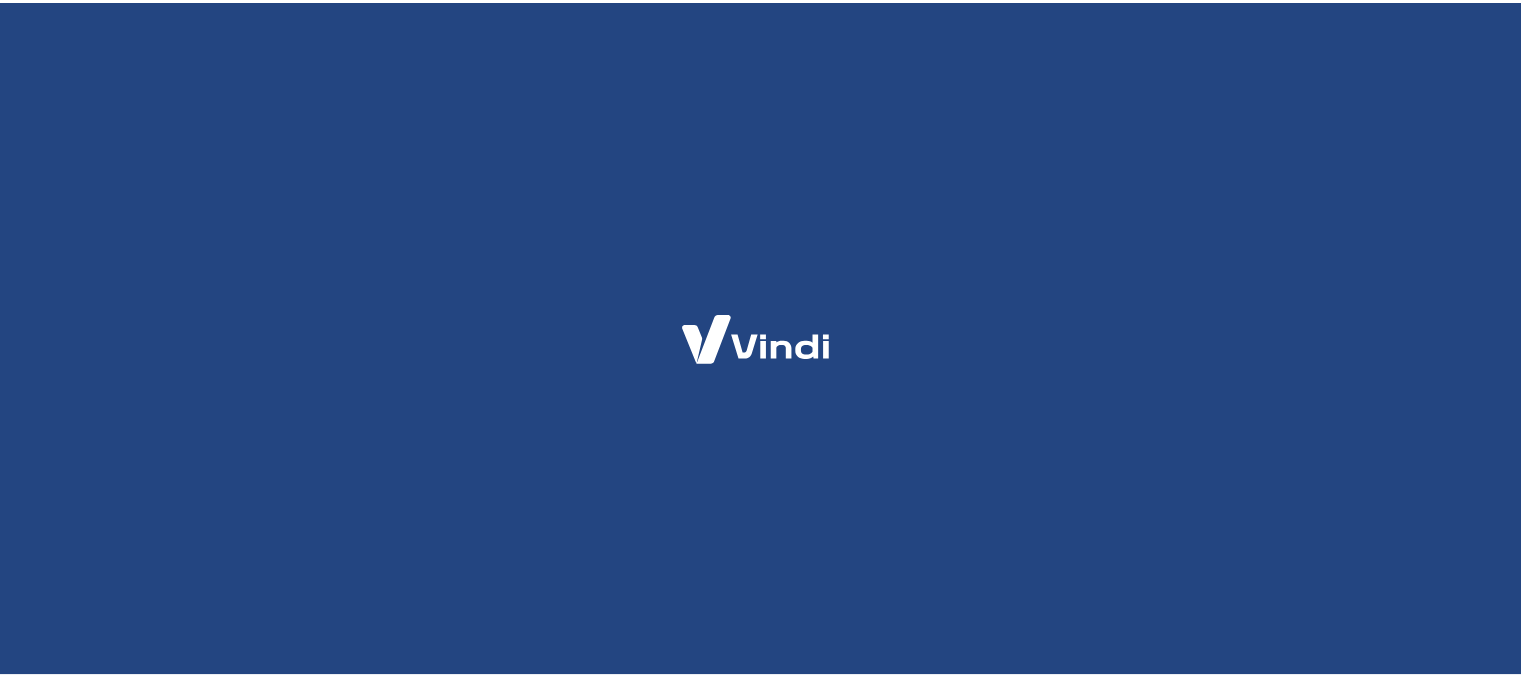scroll, scrollTop: 0, scrollLeft: 0, axis: both 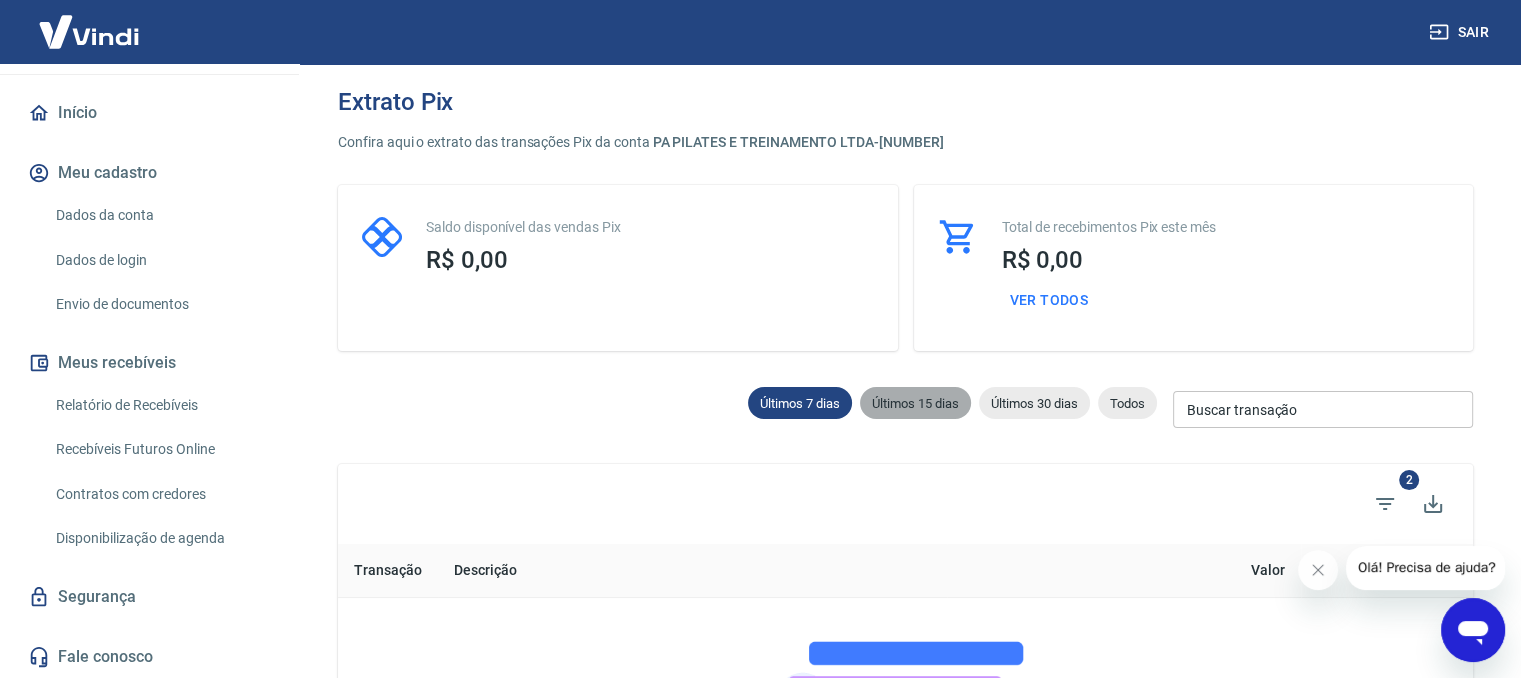 click on "Últimos 15 dias" at bounding box center (915, 403) 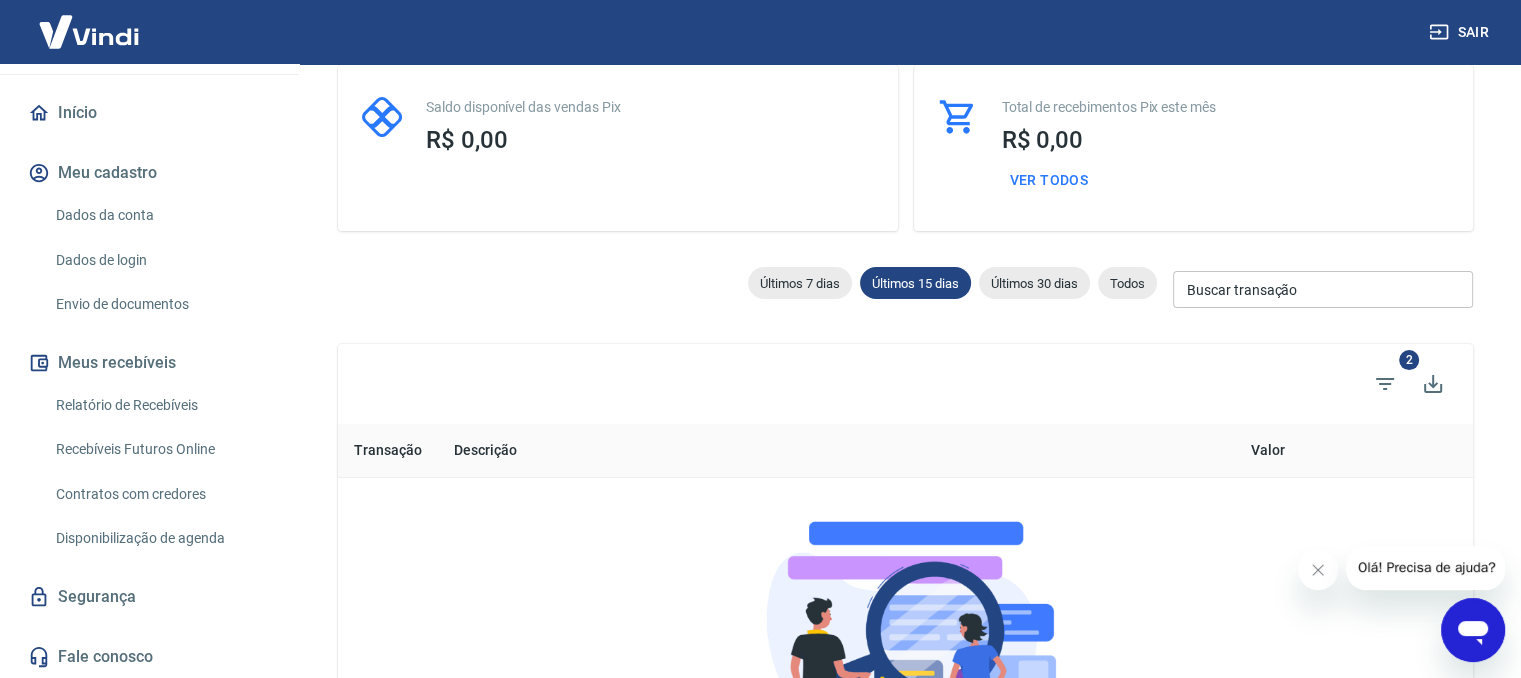 scroll, scrollTop: 0, scrollLeft: 0, axis: both 